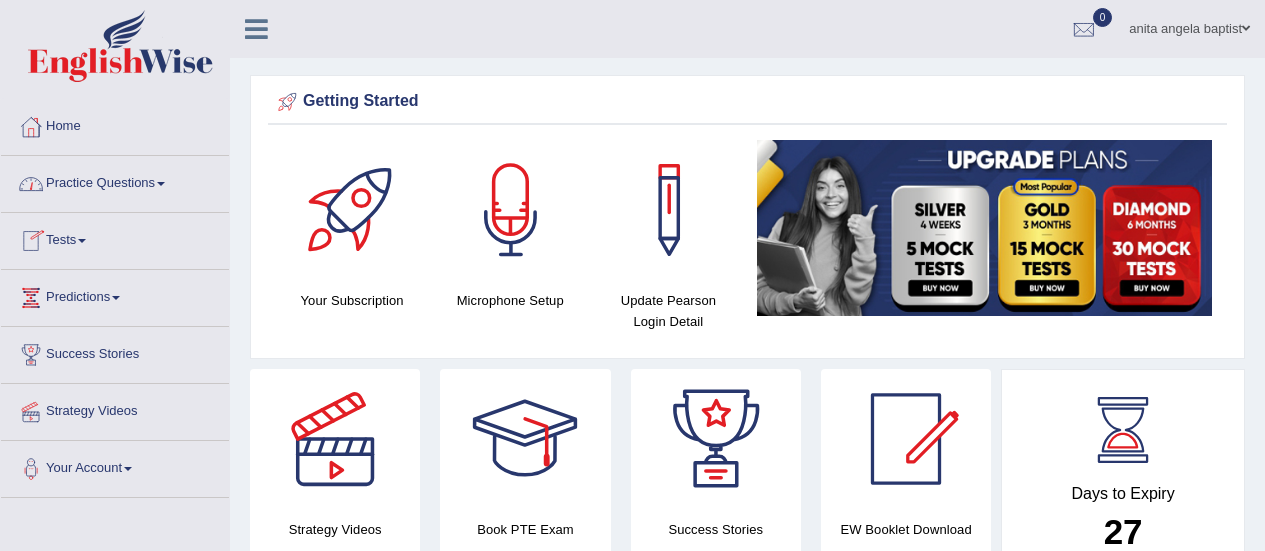 click on "Practice Questions" at bounding box center [115, 181] 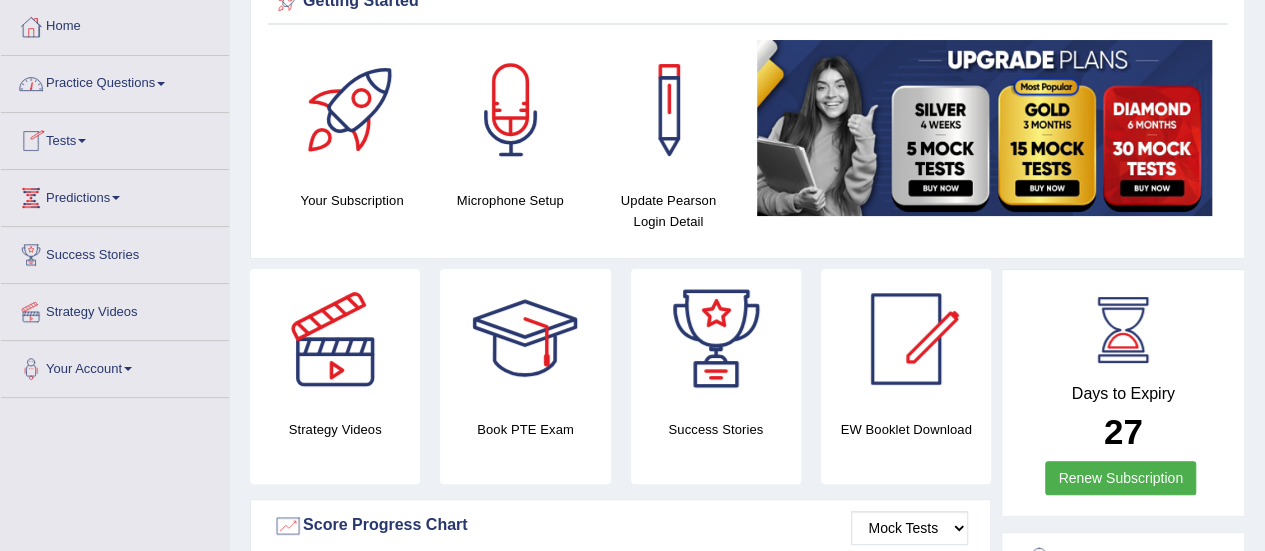 scroll, scrollTop: 0, scrollLeft: 0, axis: both 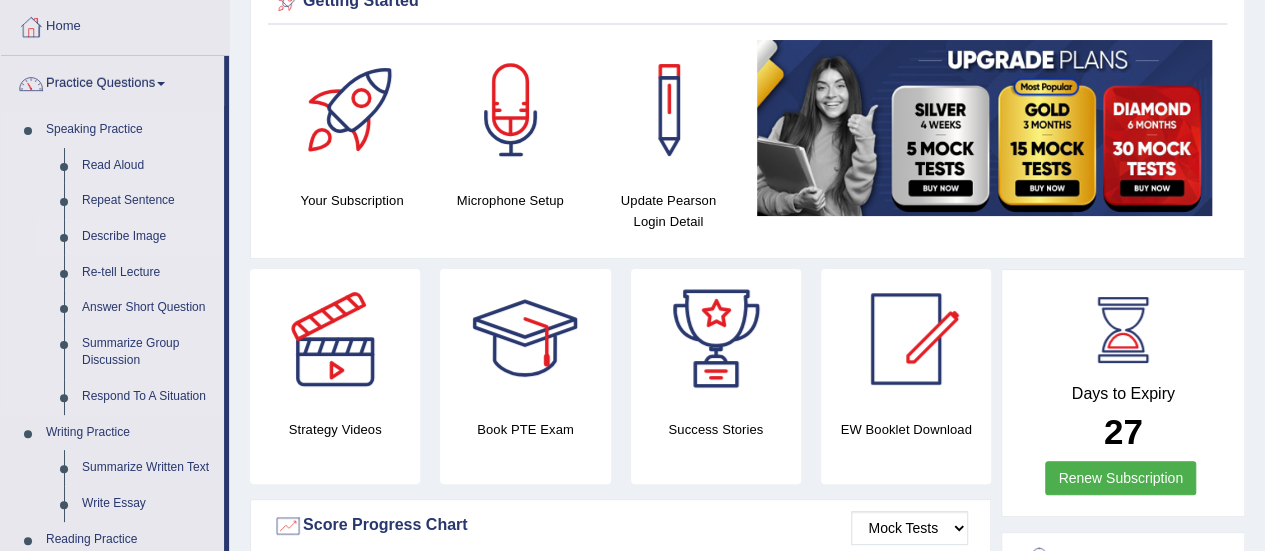 click on "Describe Image" at bounding box center [148, 237] 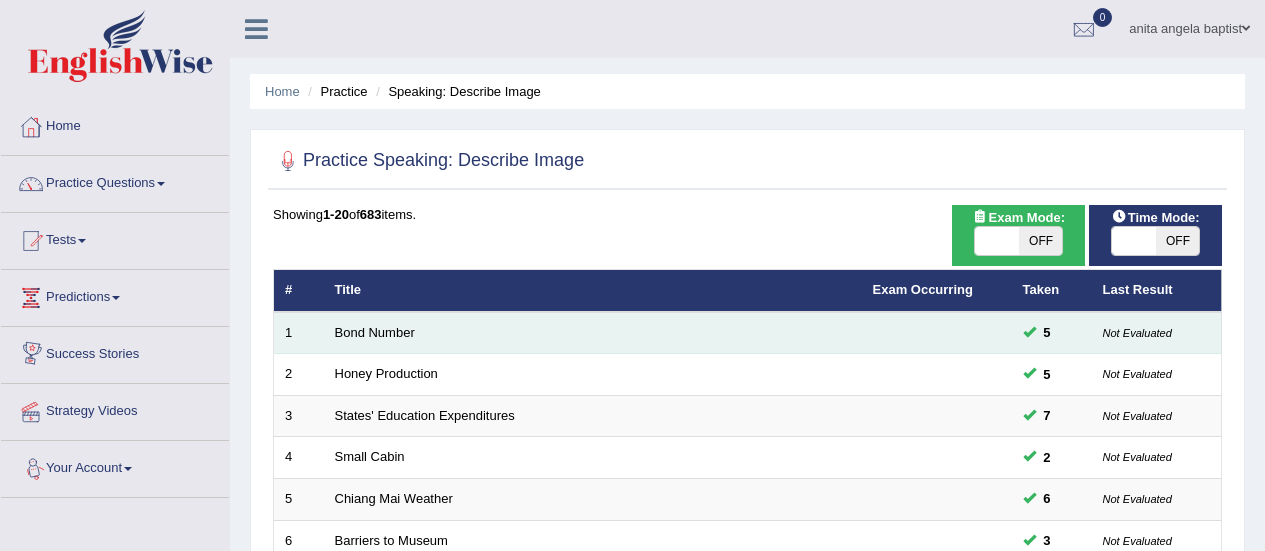 scroll, scrollTop: 0, scrollLeft: 0, axis: both 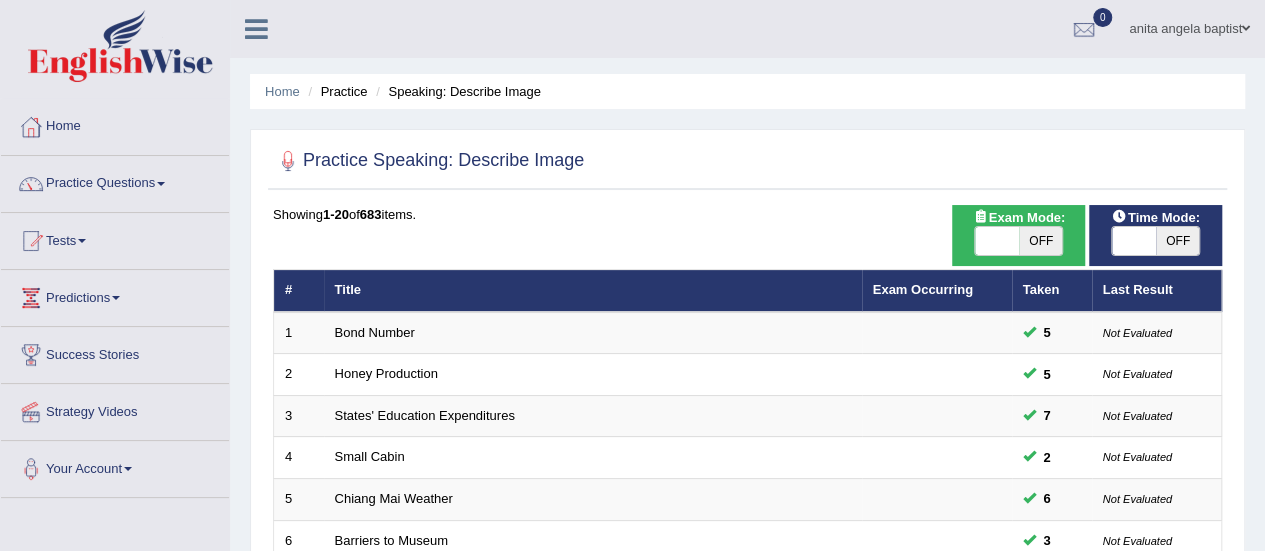 click on "OFF" at bounding box center [1178, 241] 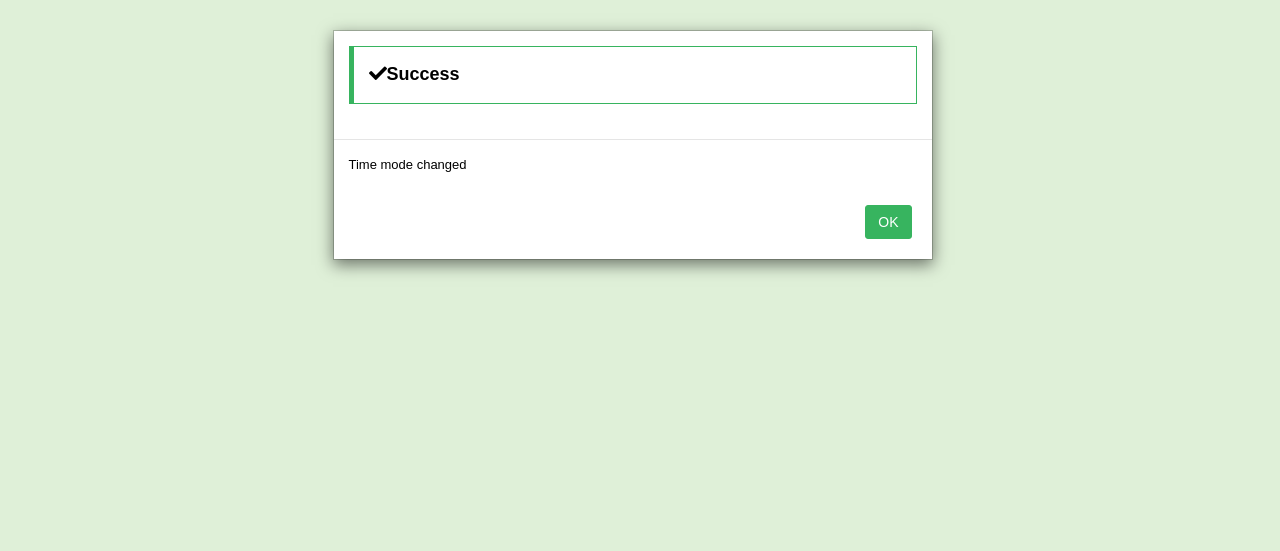 click on "OK" at bounding box center [888, 222] 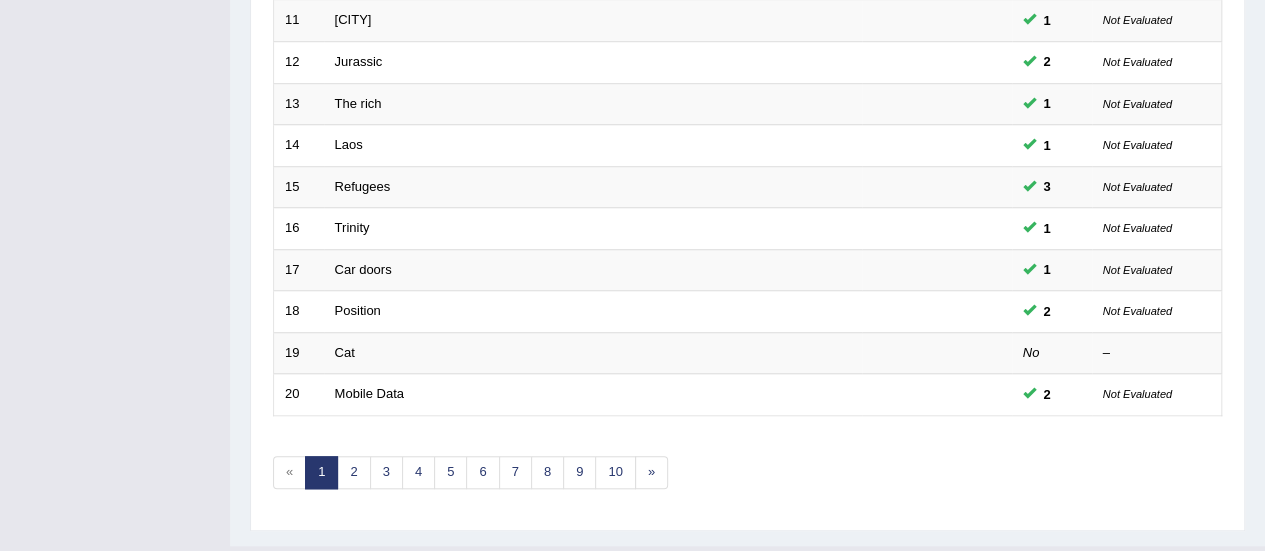 scroll, scrollTop: 763, scrollLeft: 0, axis: vertical 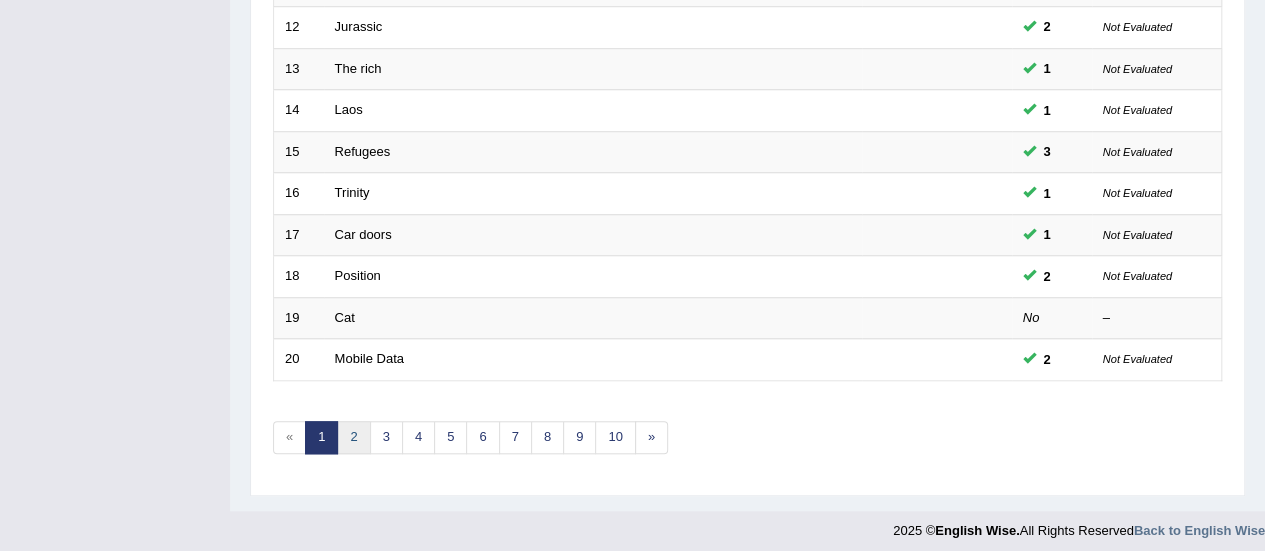 click on "2" at bounding box center [353, 437] 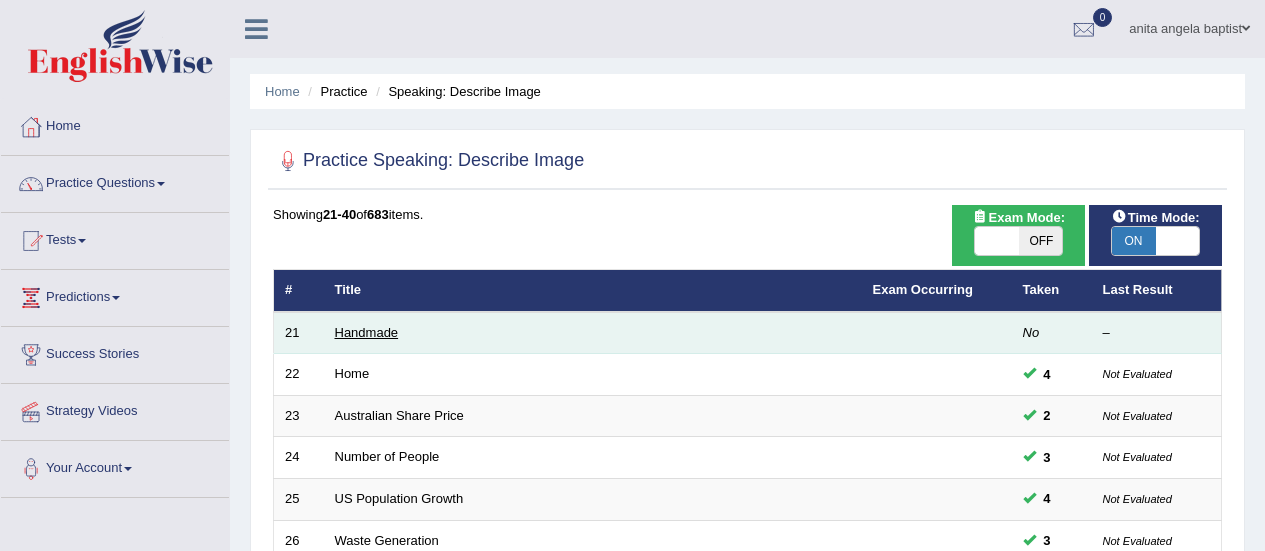 scroll, scrollTop: 0, scrollLeft: 0, axis: both 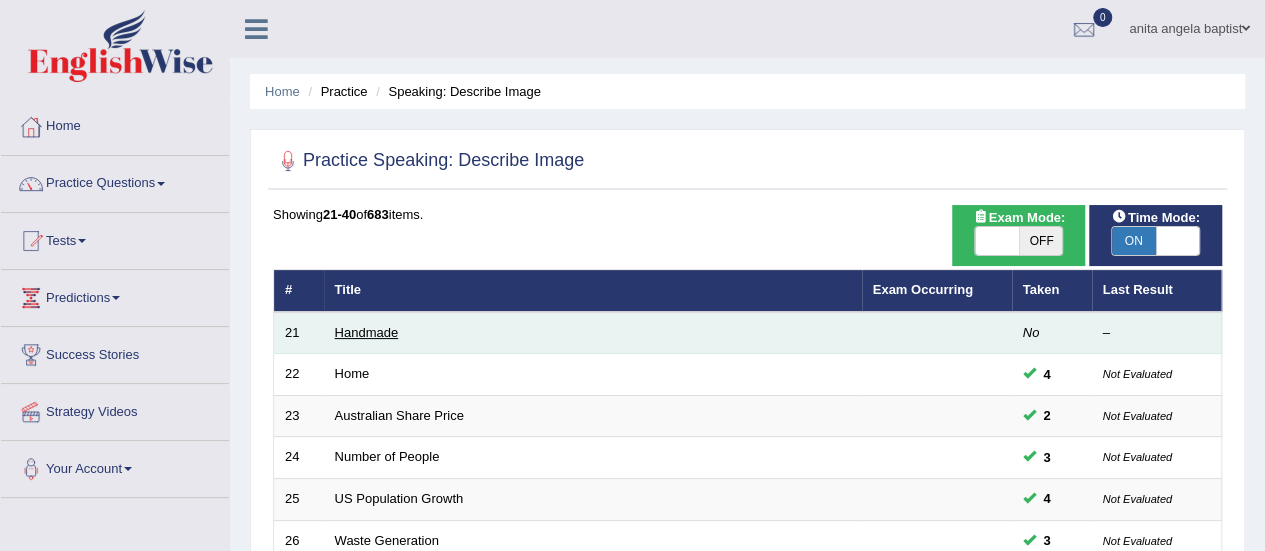 click on "Handmade" at bounding box center (367, 332) 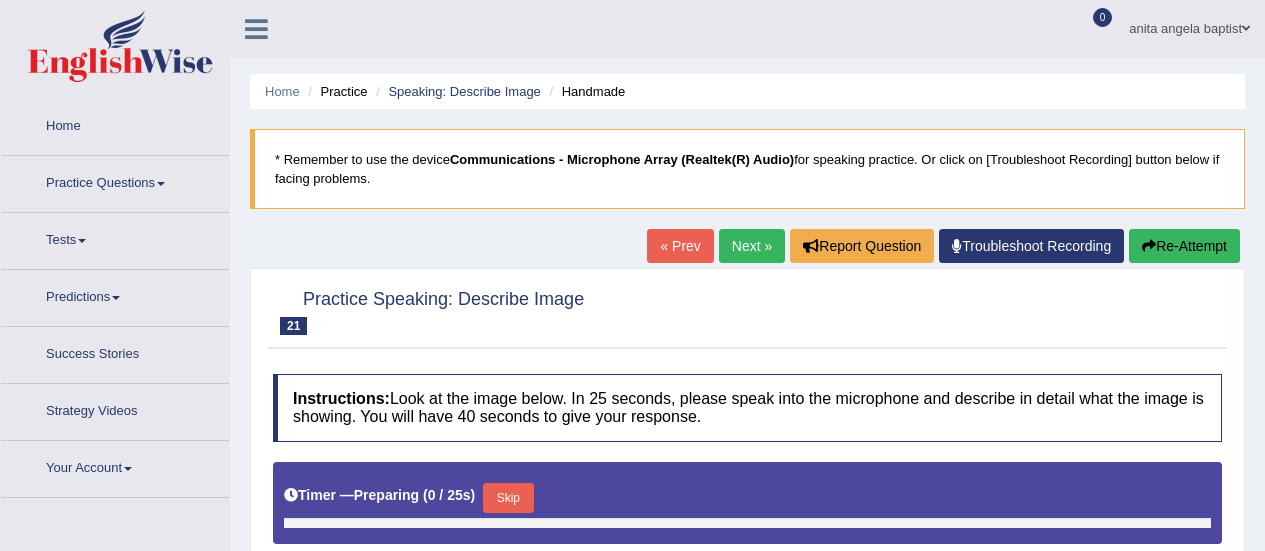 scroll, scrollTop: 64, scrollLeft: 0, axis: vertical 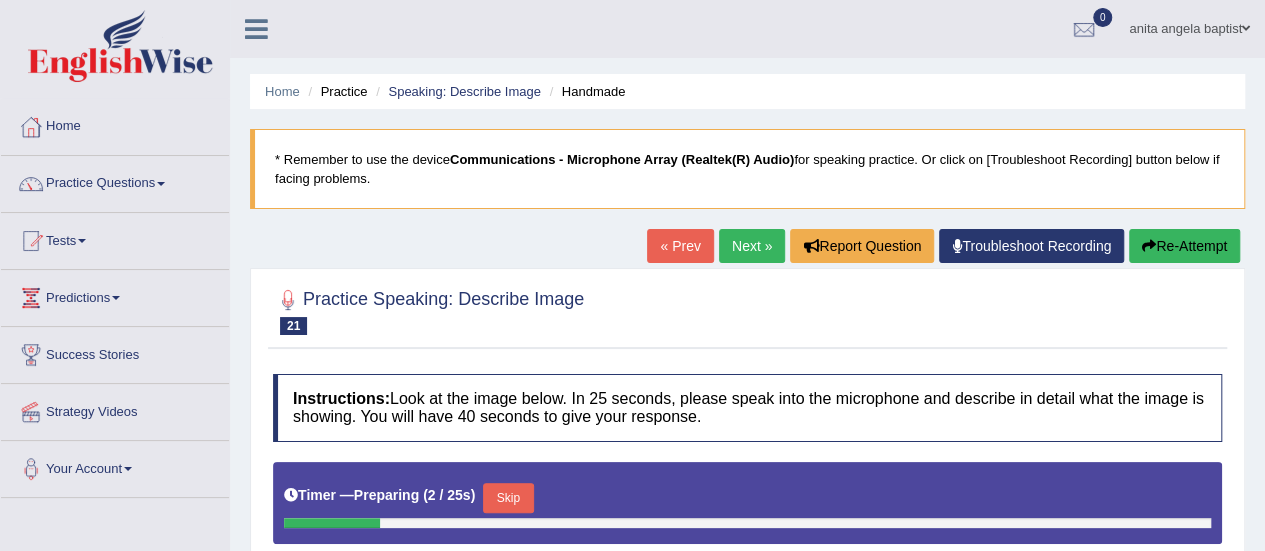 click on "Next »" at bounding box center [752, 246] 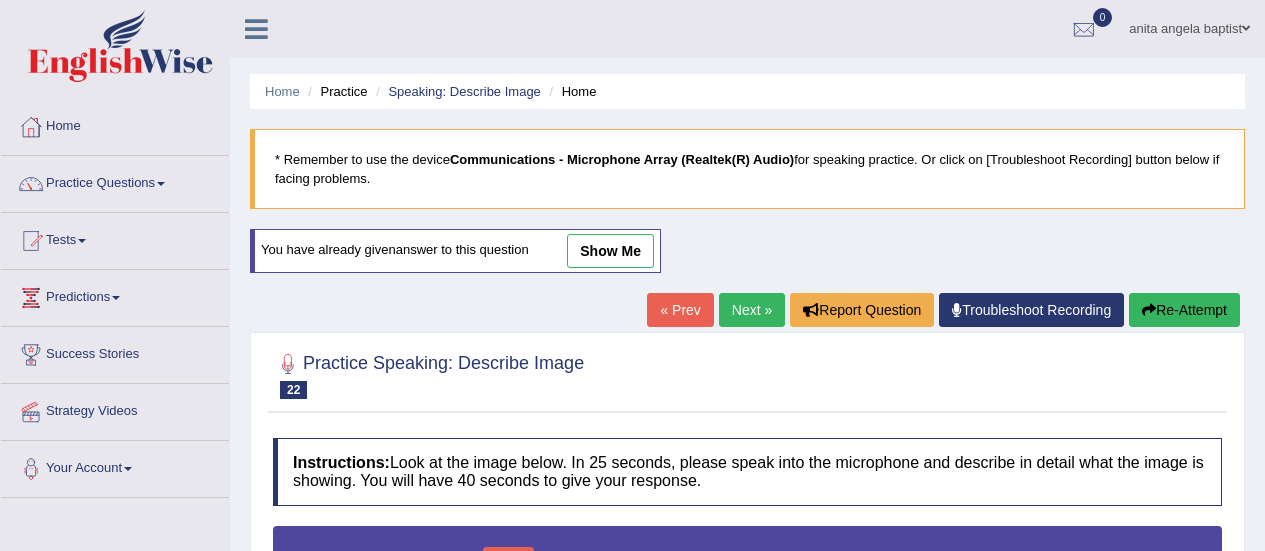 scroll, scrollTop: 580, scrollLeft: 0, axis: vertical 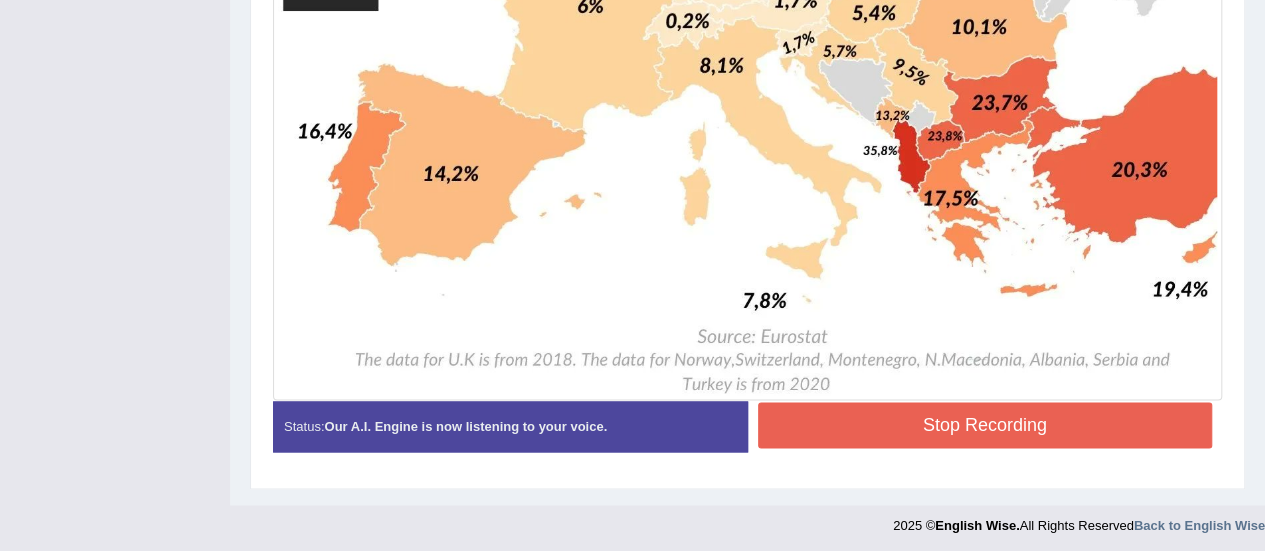 click on "Stop Recording" at bounding box center [985, 425] 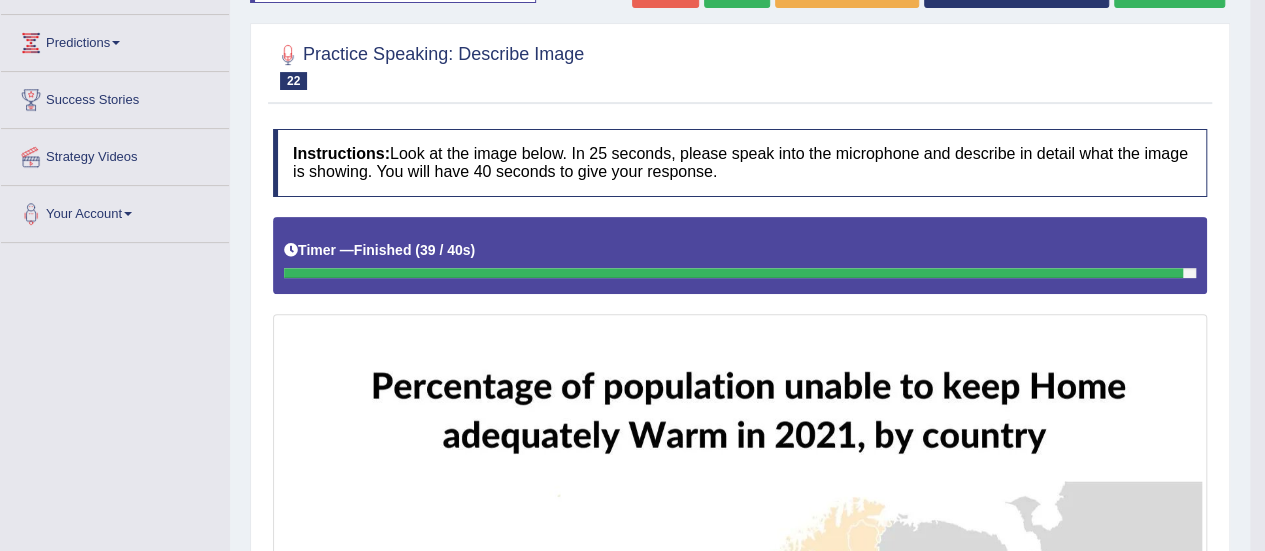 scroll, scrollTop: 155, scrollLeft: 0, axis: vertical 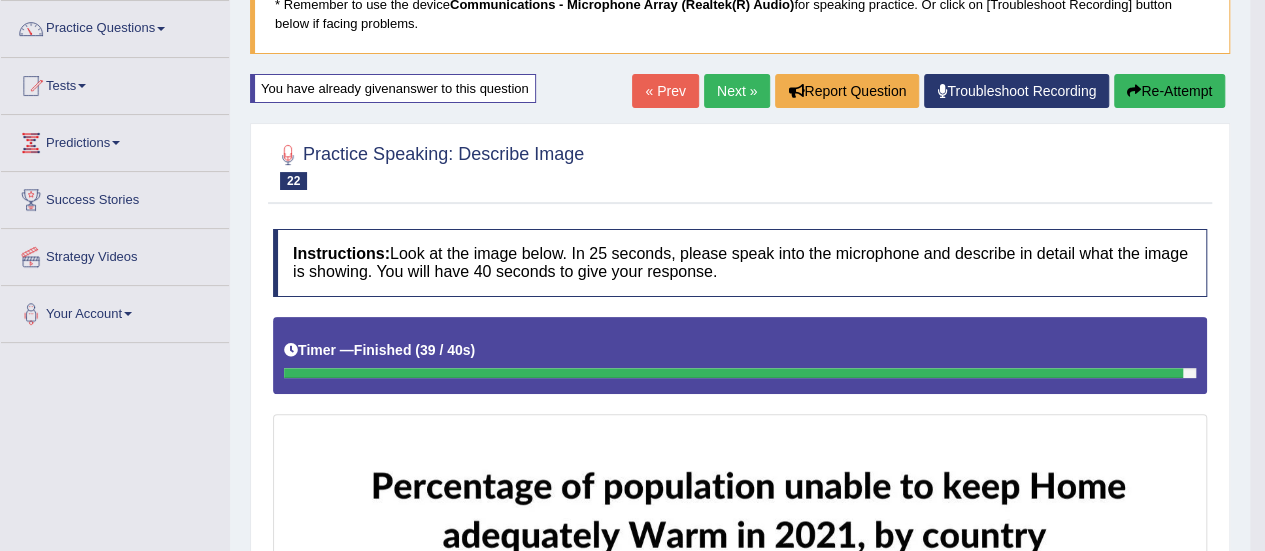 click on "Next »" at bounding box center [737, 91] 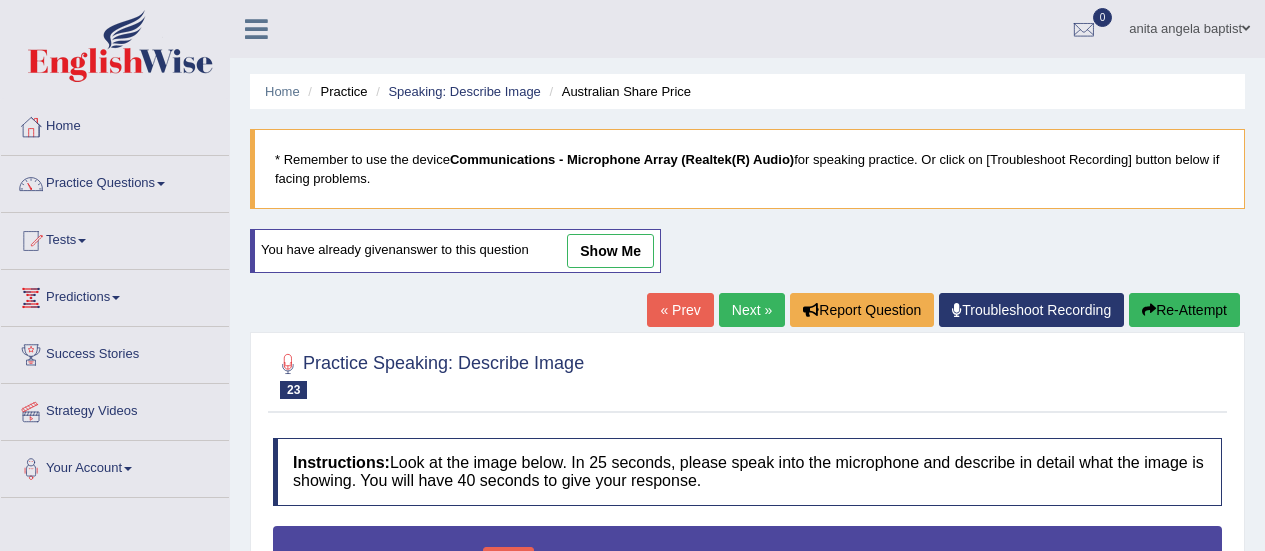 scroll, scrollTop: 500, scrollLeft: 0, axis: vertical 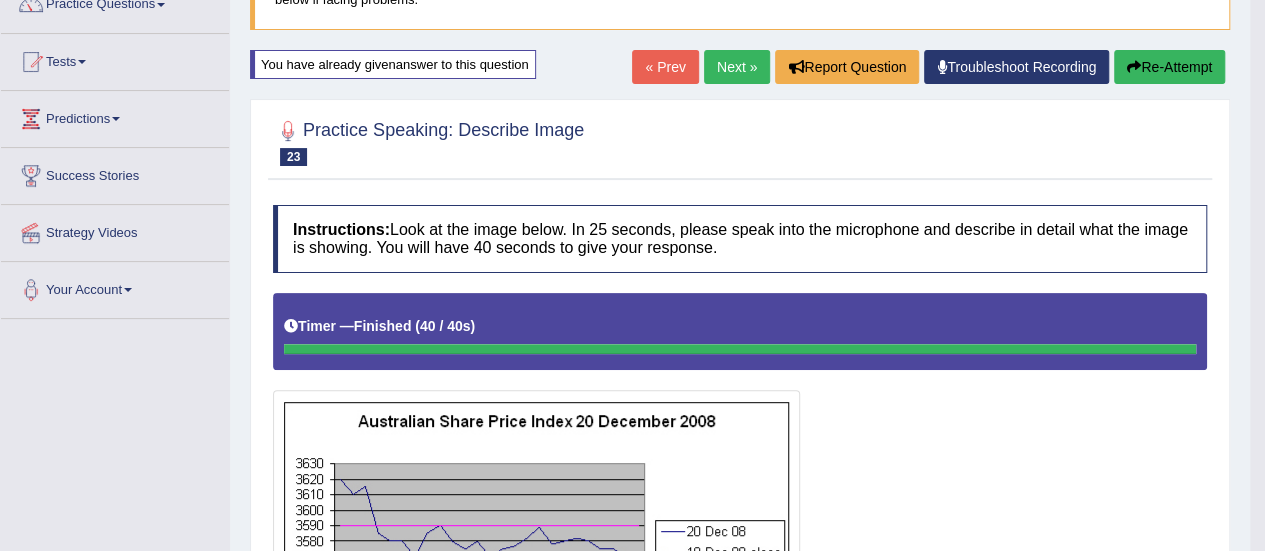 drag, startPoint x: 1182, startPoint y: 59, endPoint x: 1166, endPoint y: 80, distance: 26.400757 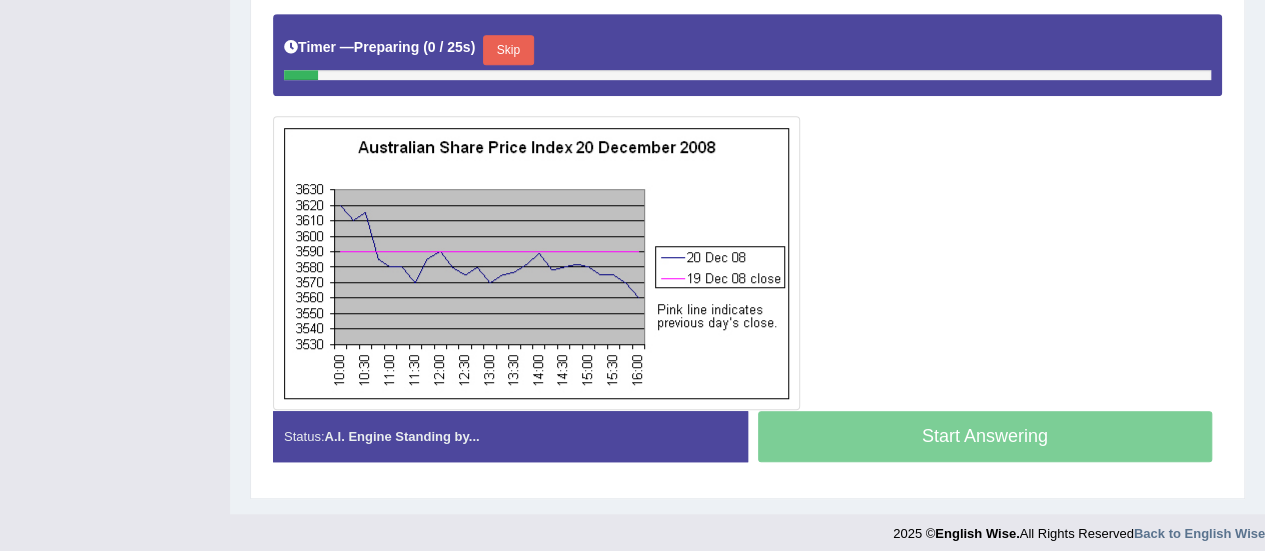 scroll, scrollTop: 518, scrollLeft: 0, axis: vertical 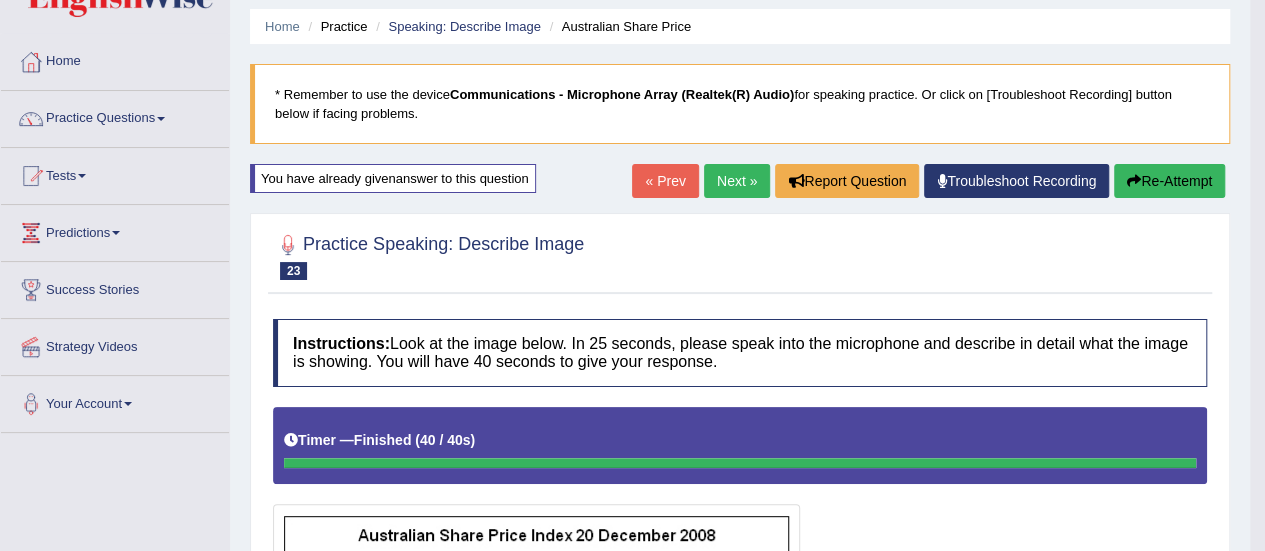 click on "Re-Attempt" at bounding box center (1169, 181) 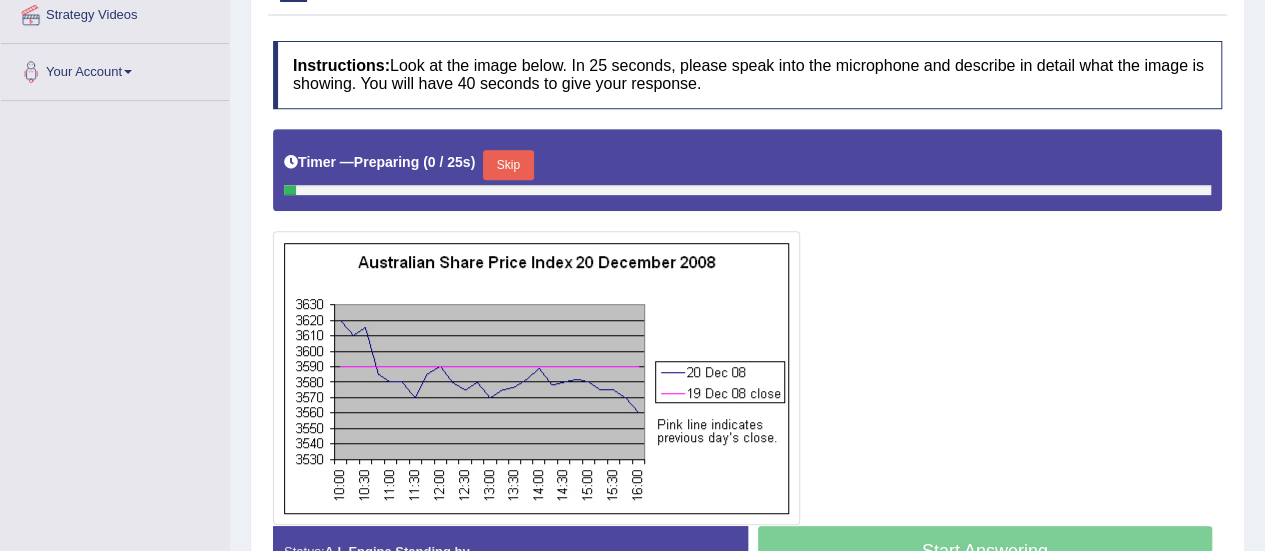 scroll, scrollTop: 0, scrollLeft: 0, axis: both 